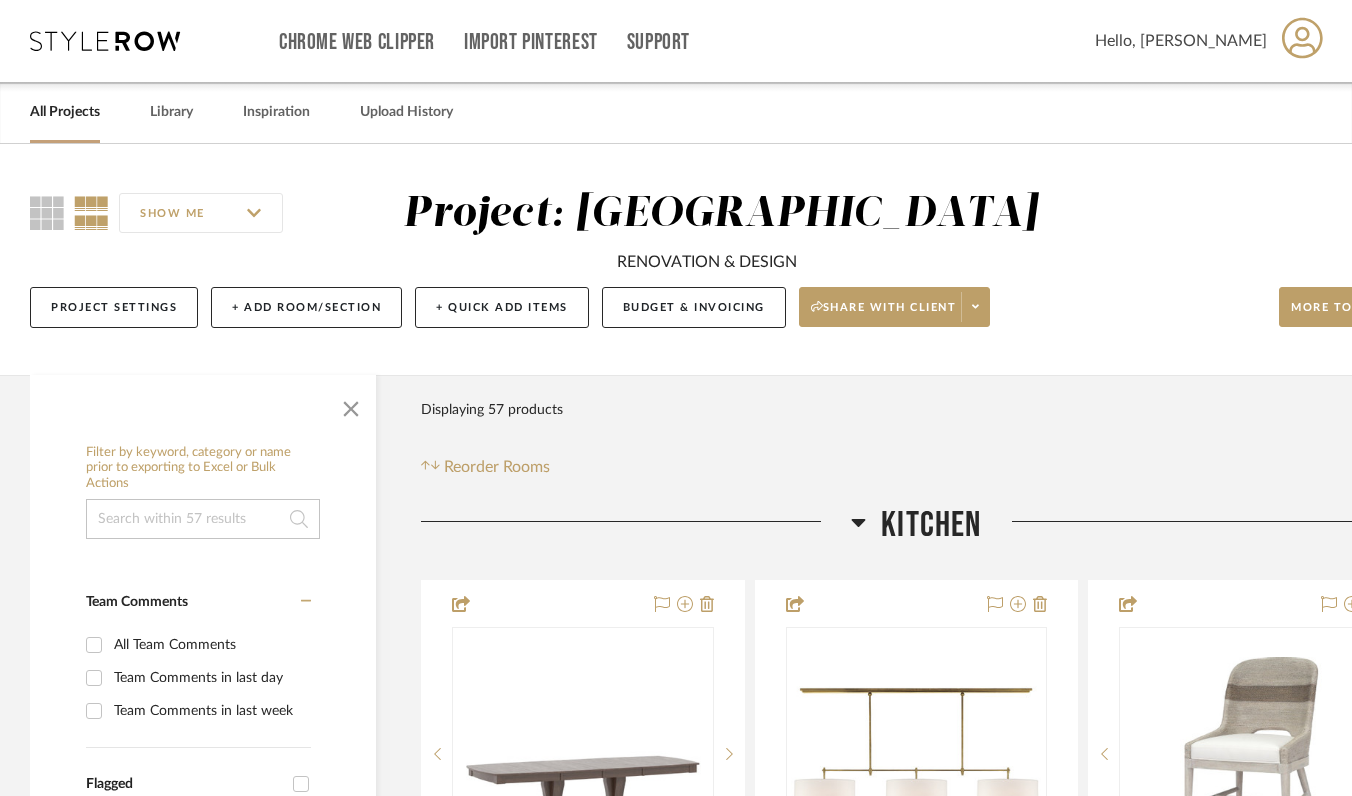 scroll, scrollTop: 249, scrollLeft: 0, axis: vertical 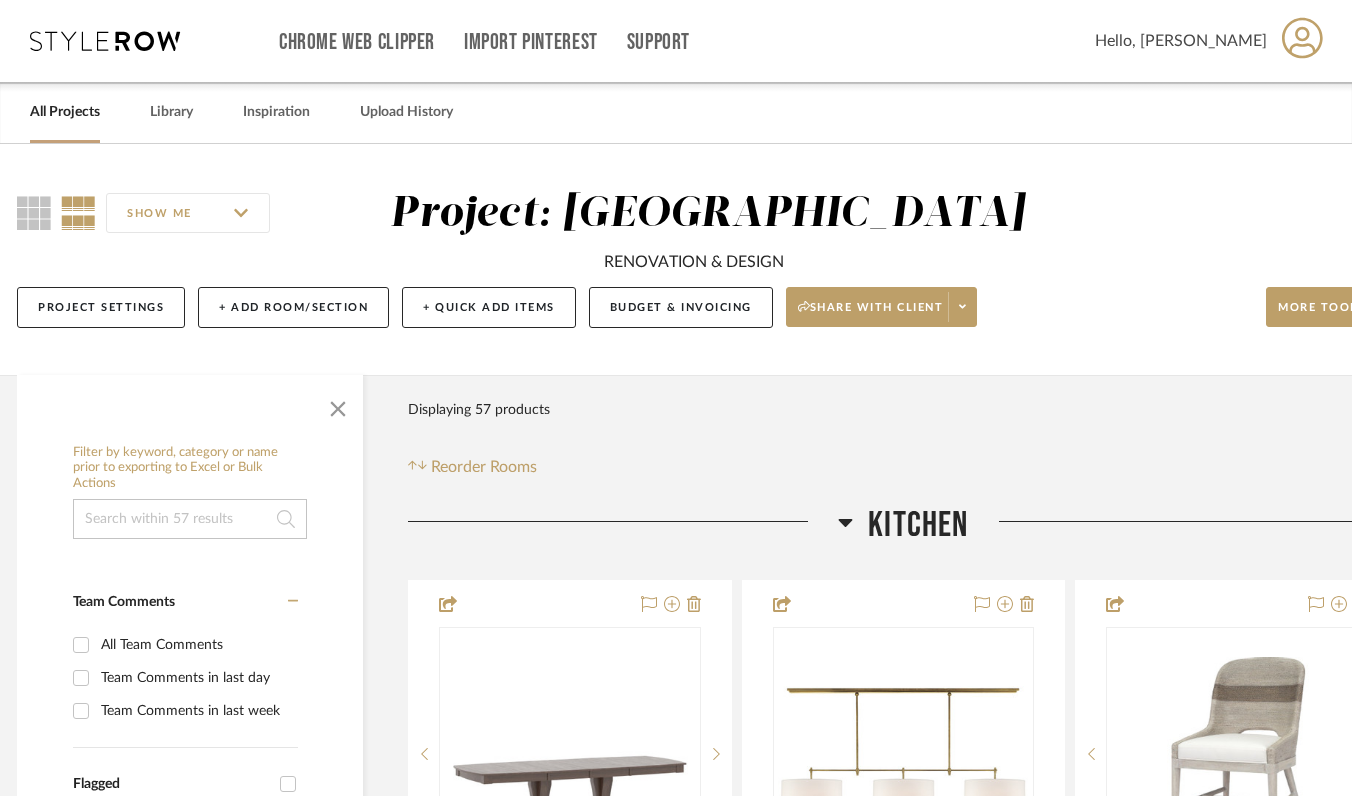 click on "All Projects" at bounding box center (65, 112) 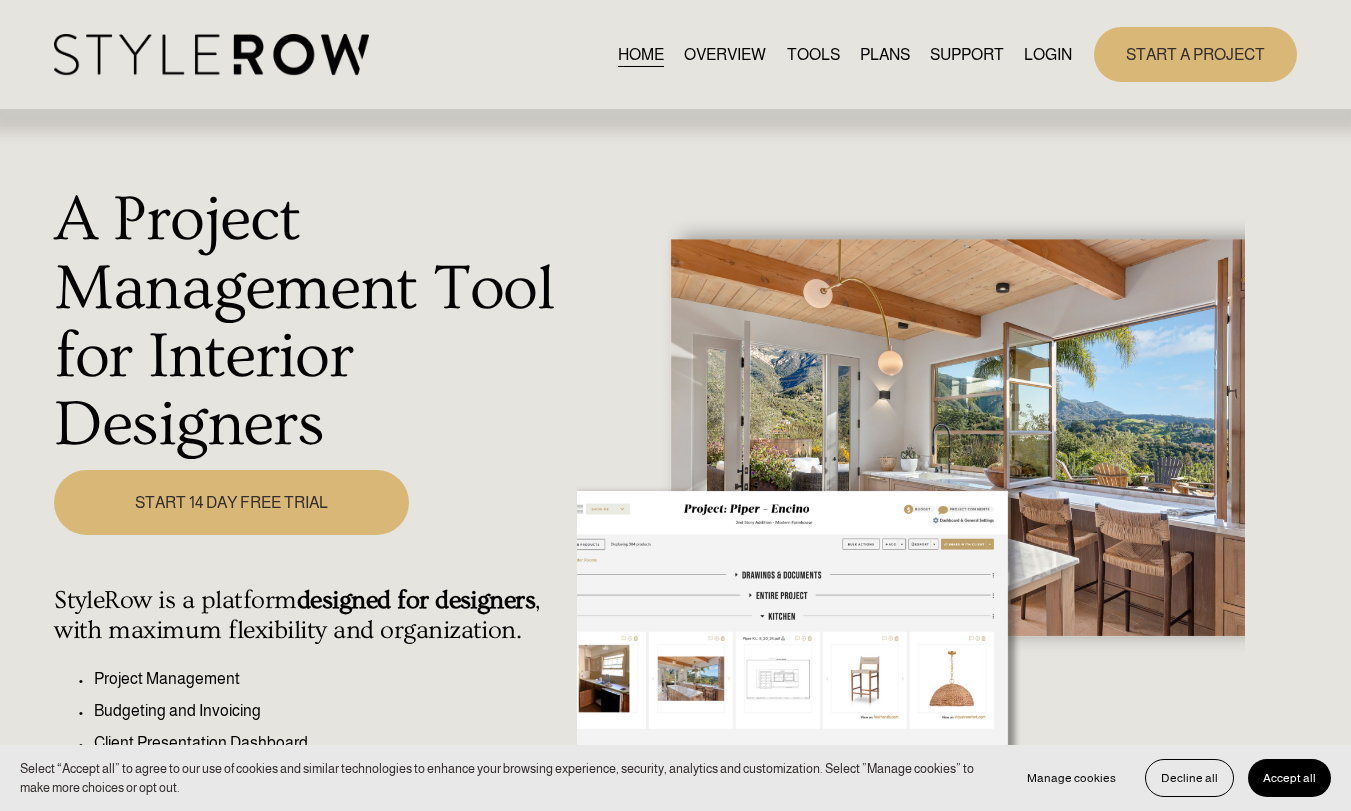 scroll, scrollTop: 0, scrollLeft: 0, axis: both 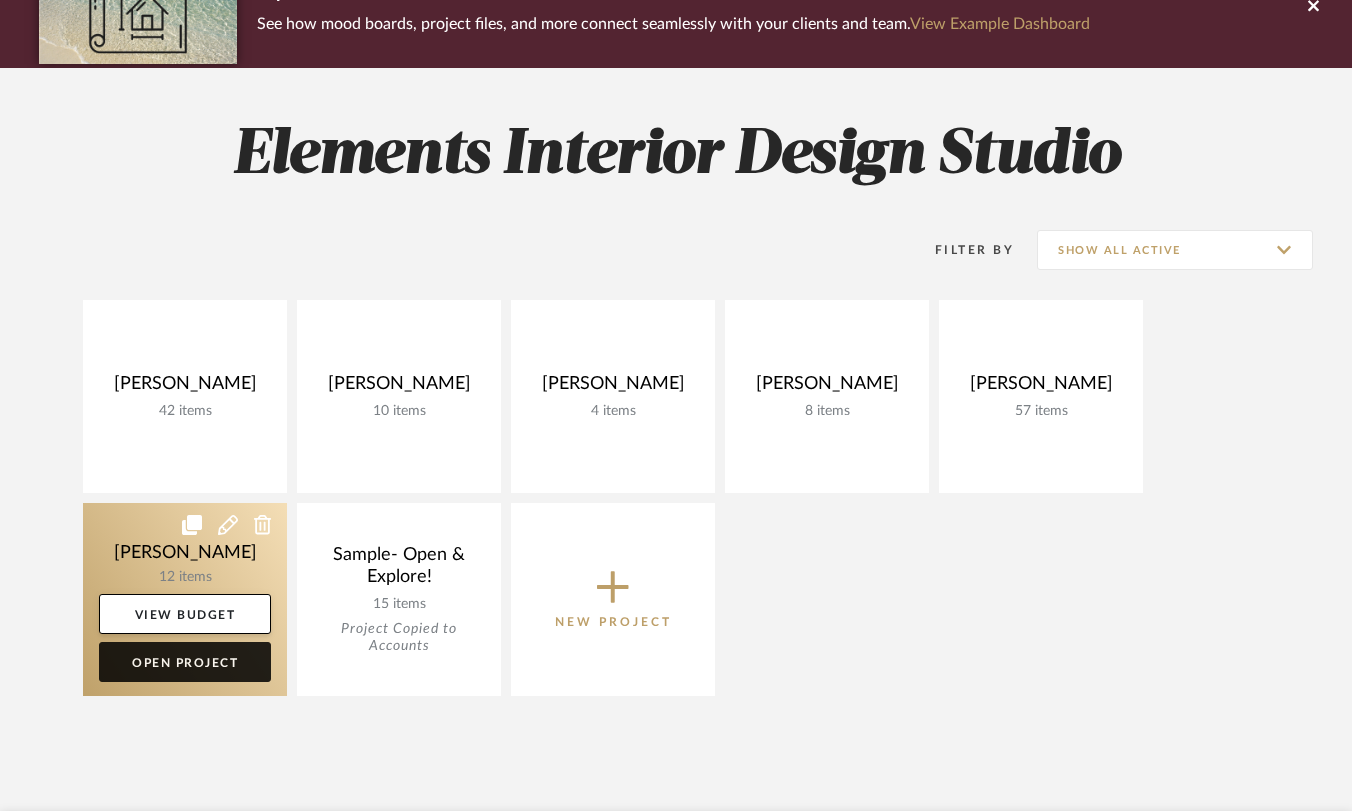 click on "Open Project" 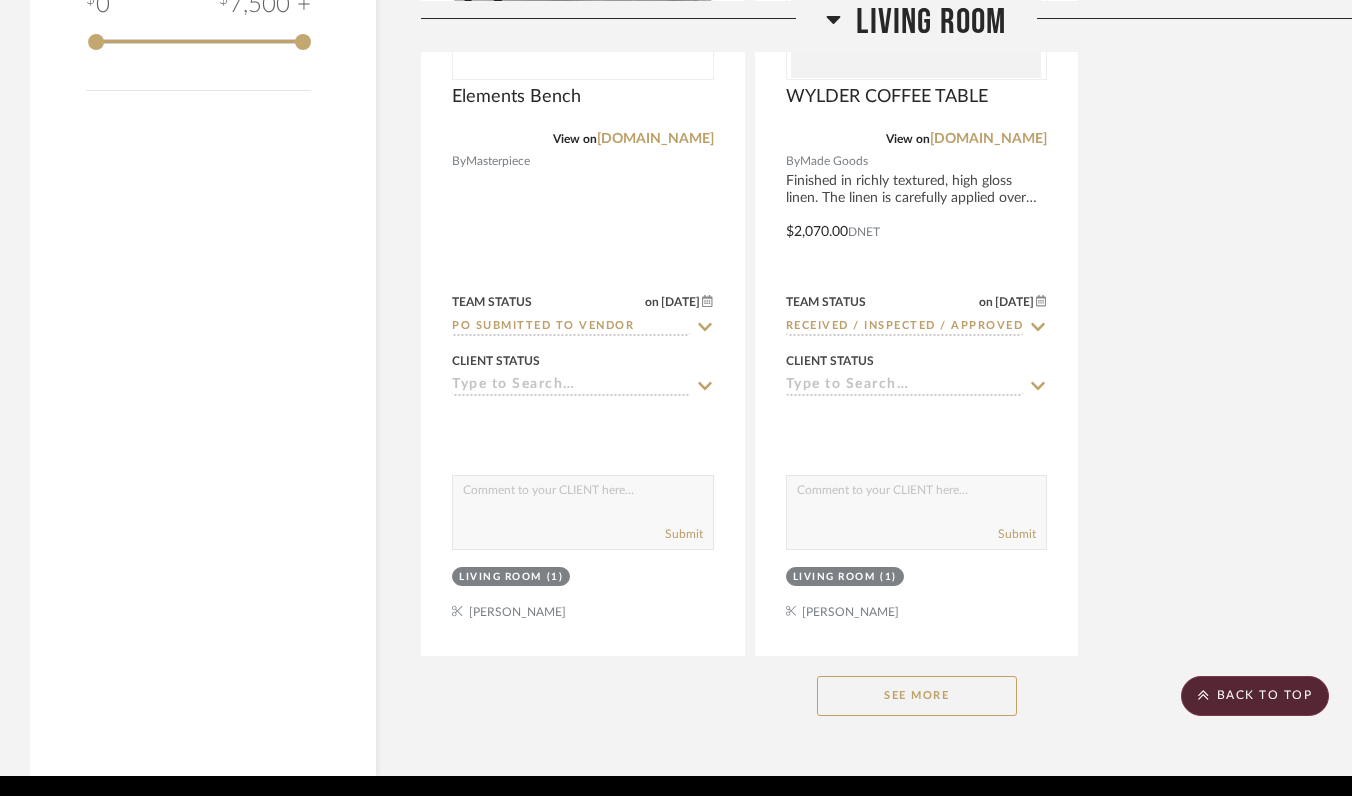 scroll, scrollTop: 2609, scrollLeft: 0, axis: vertical 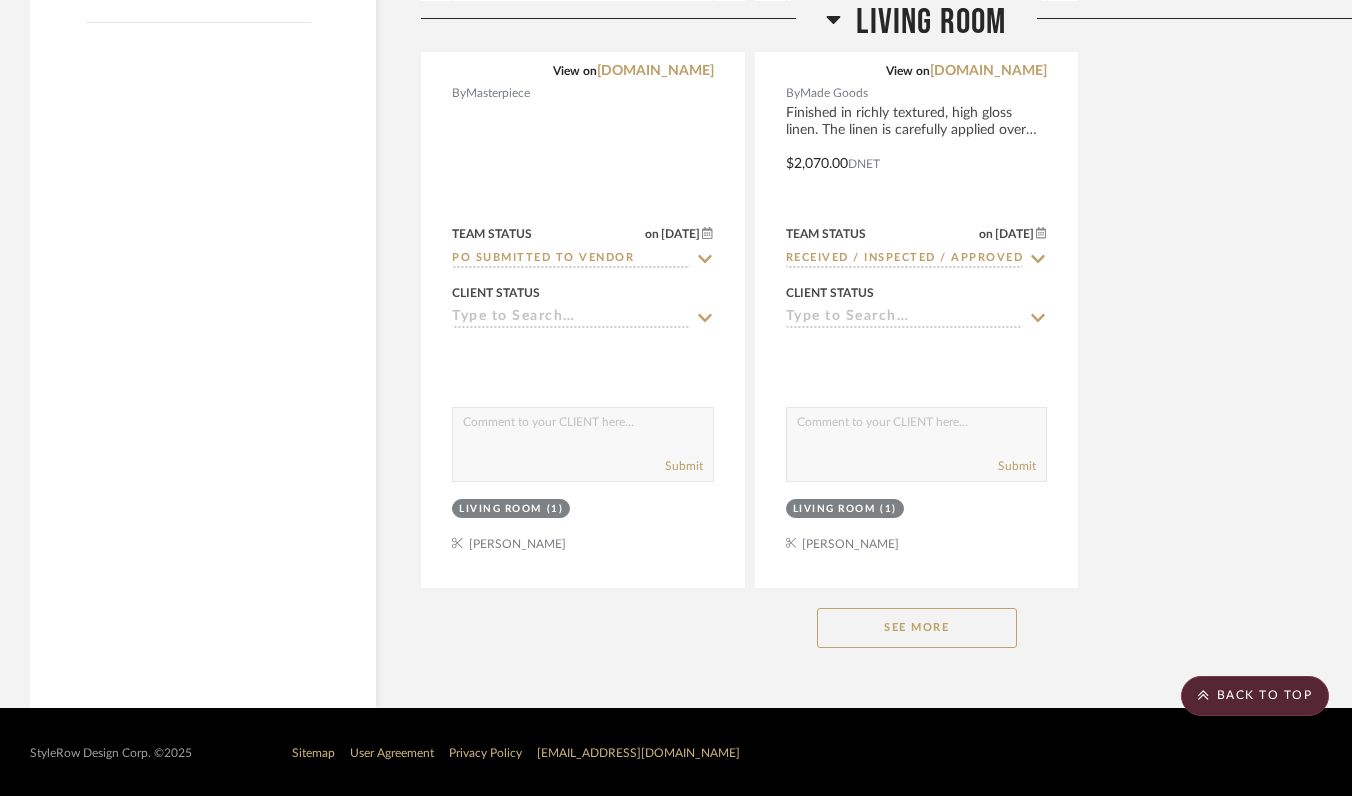 click on "See More" 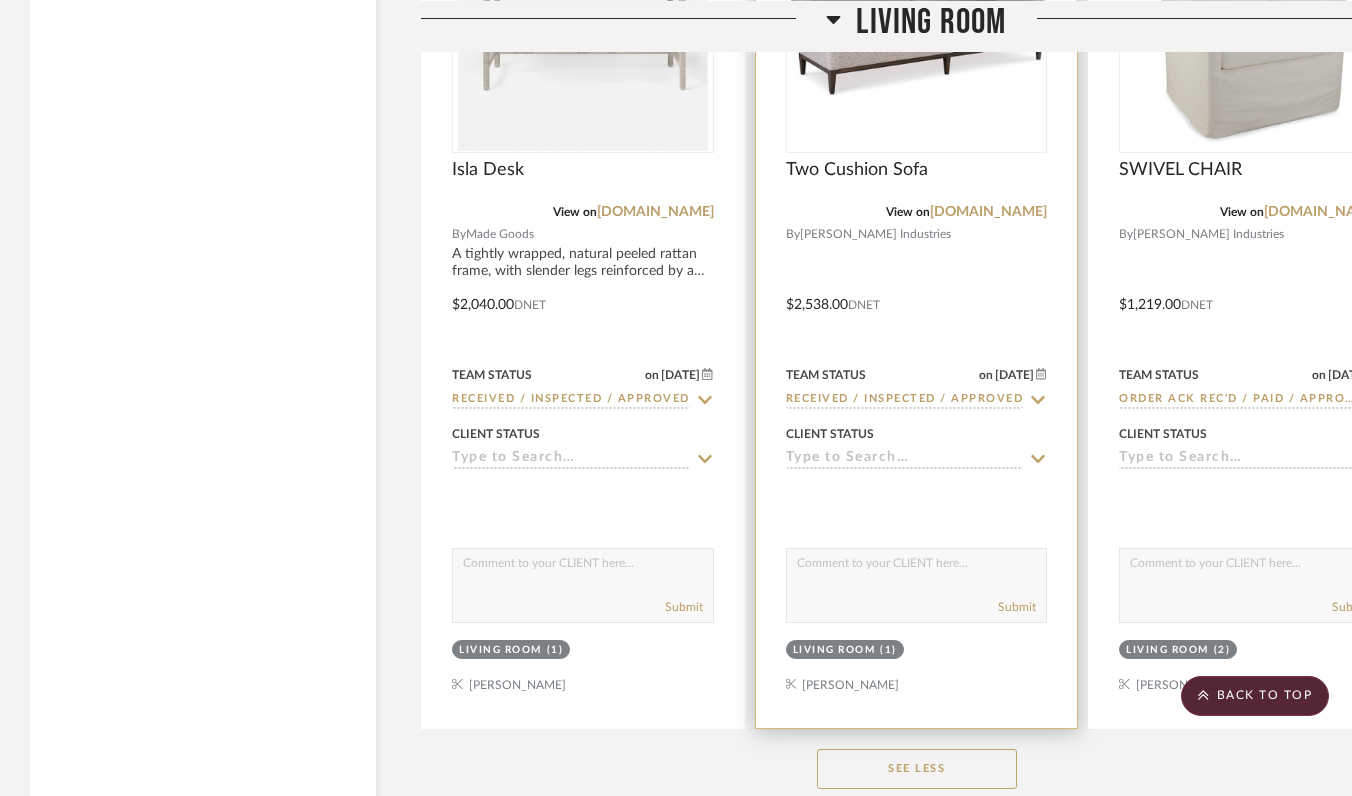 scroll, scrollTop: 3384, scrollLeft: 0, axis: vertical 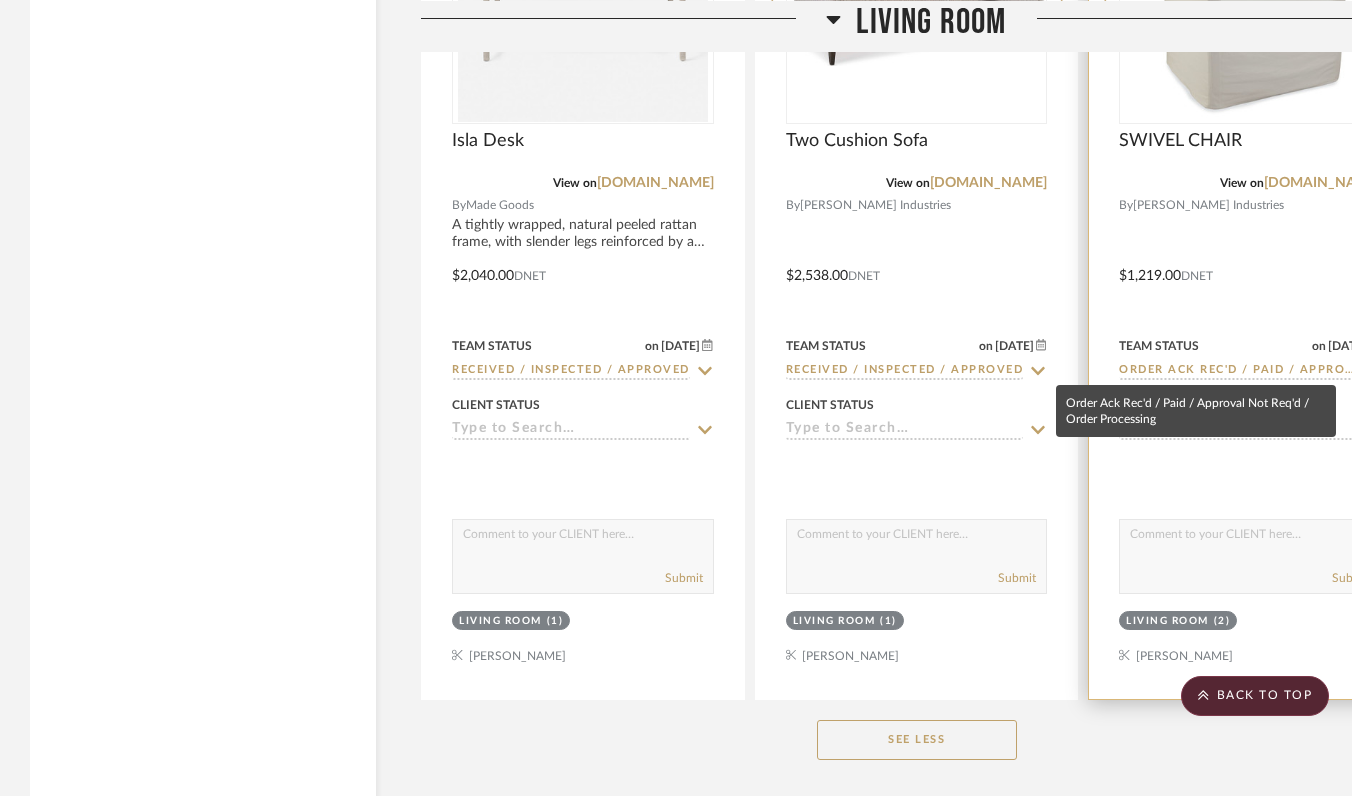 click on "Order Ack Rec'd / Paid / Approval Not Req'd / Order Processing" 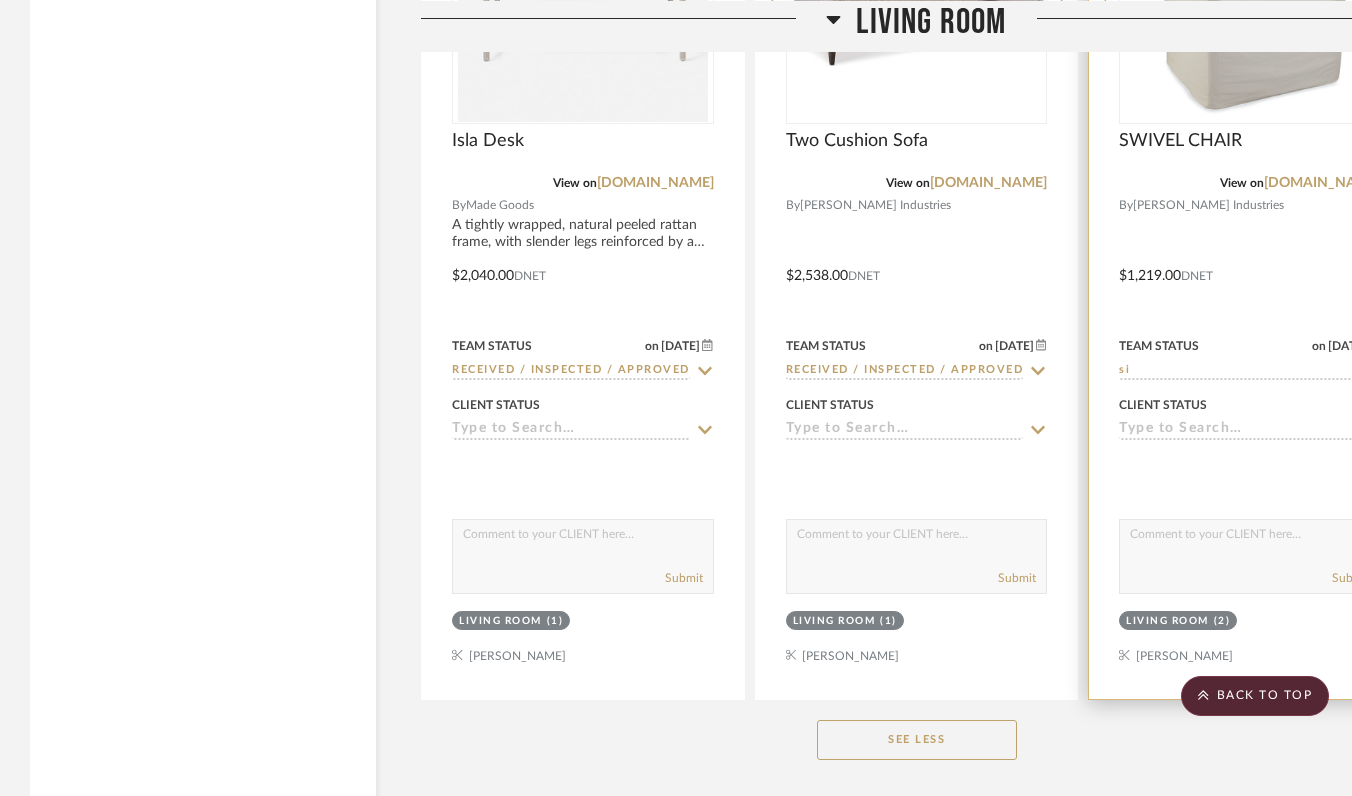 type on "s" 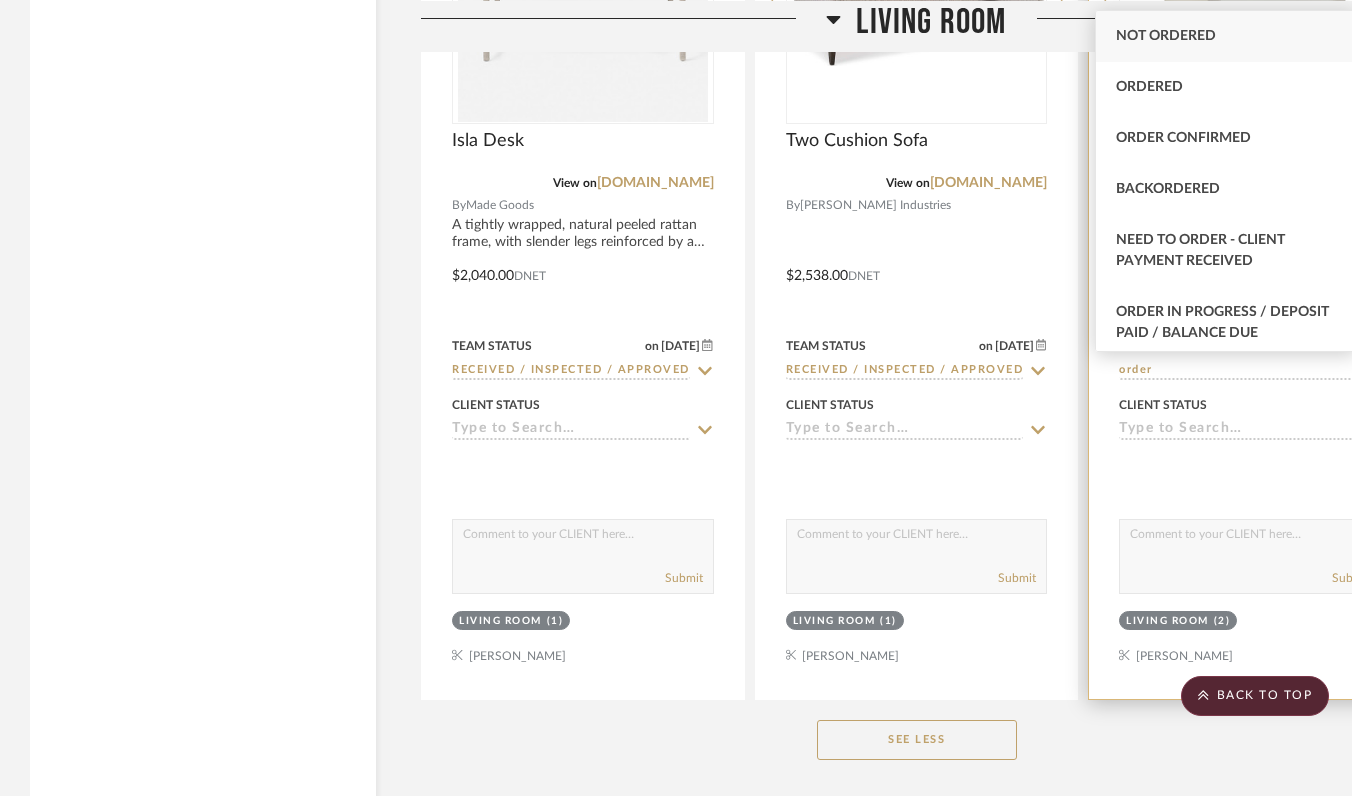 type on "order s" 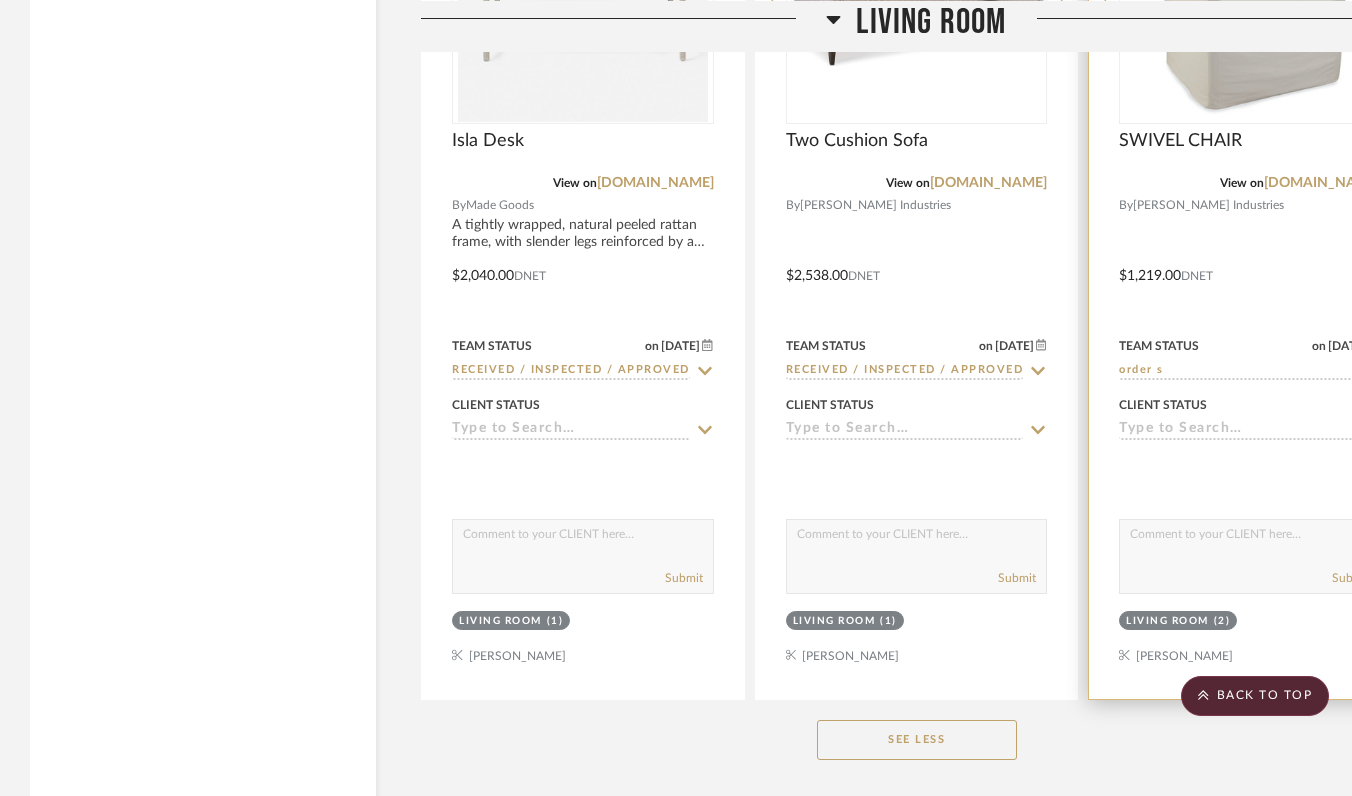 click on "order s" 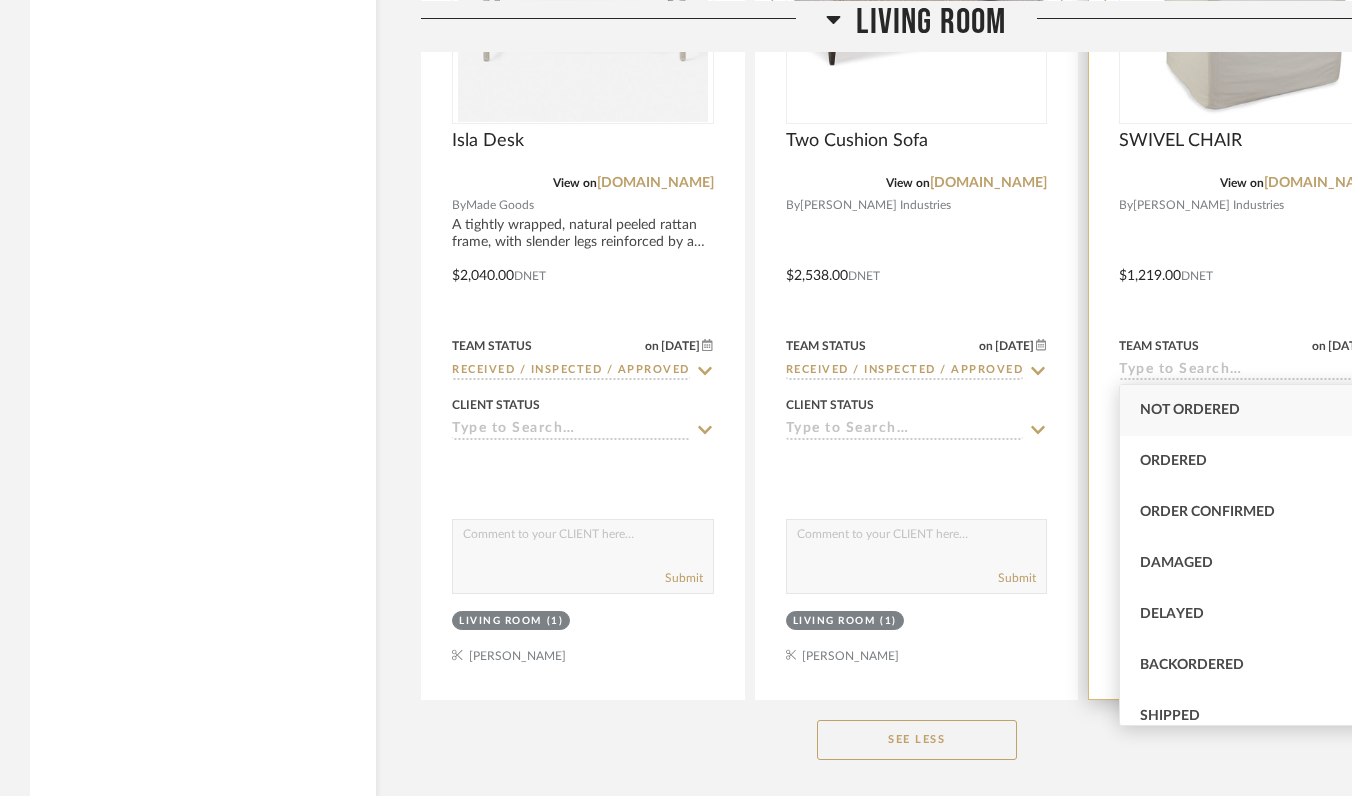 type on "Not ordered" 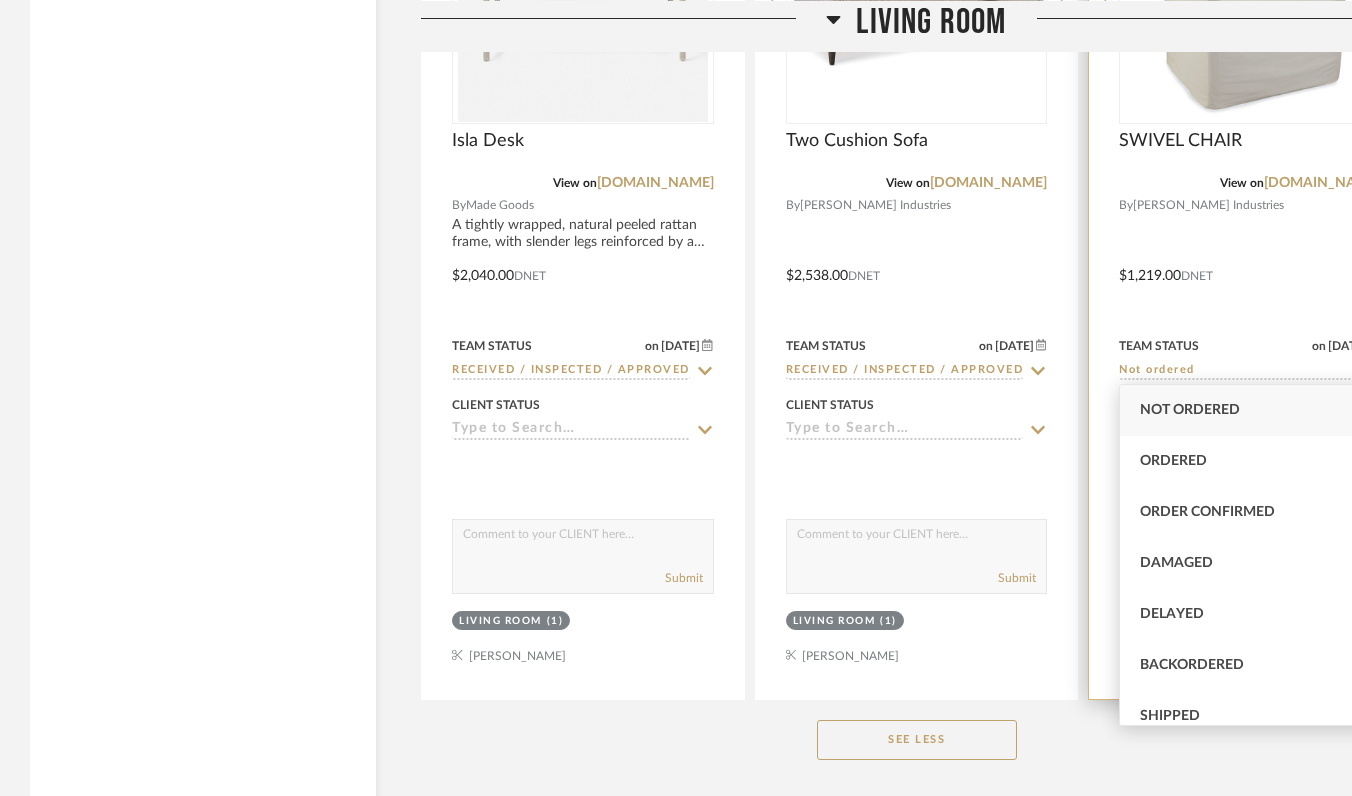 type on "7/15/2025" 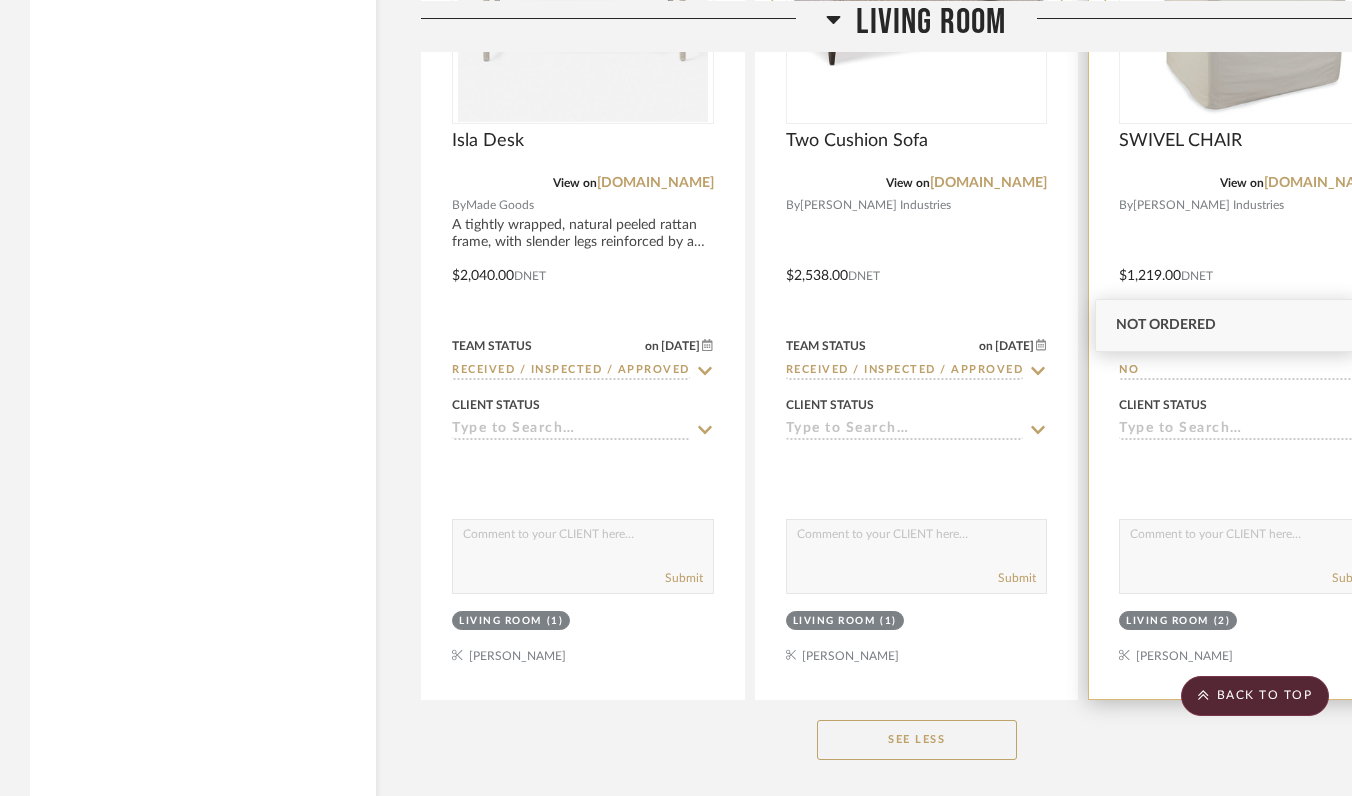 type on "N" 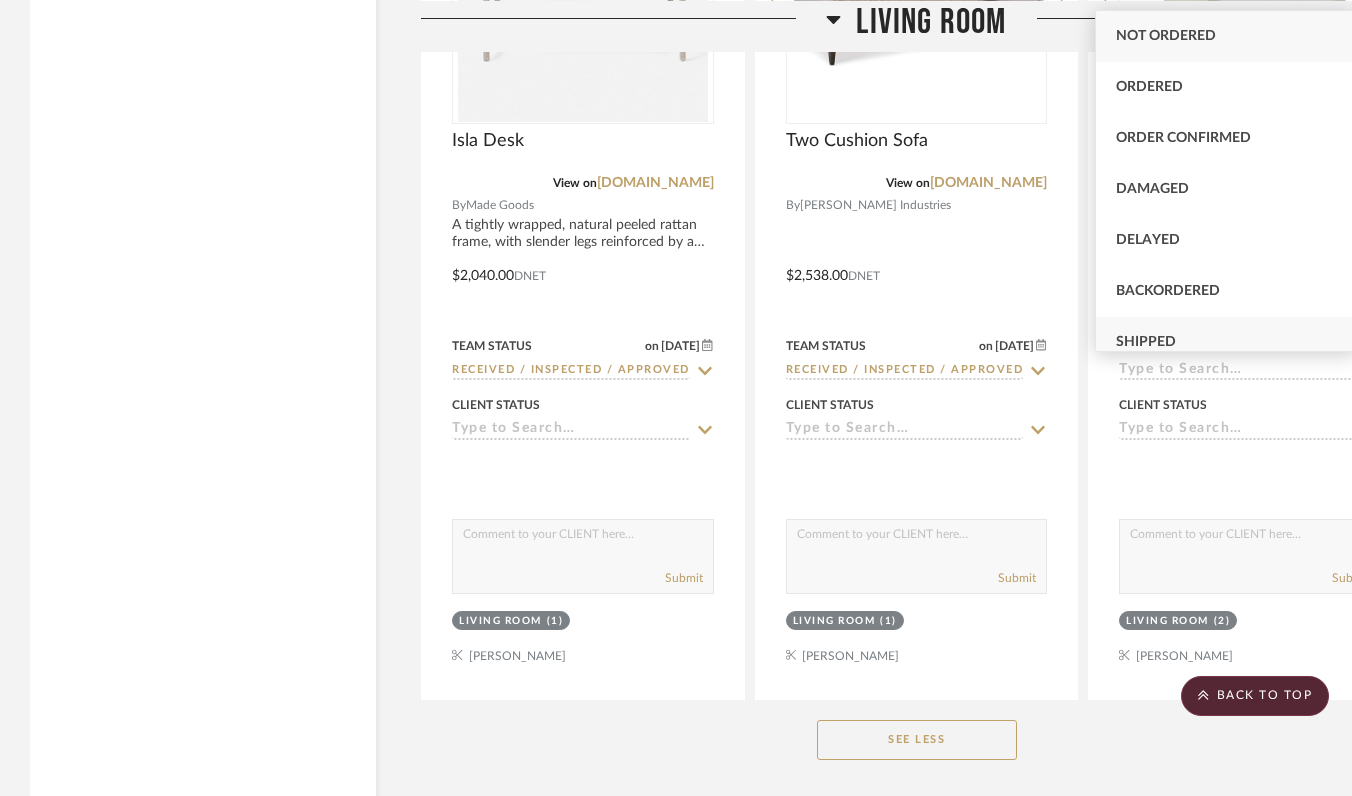 click on "Shipped" at bounding box center [1226, 342] 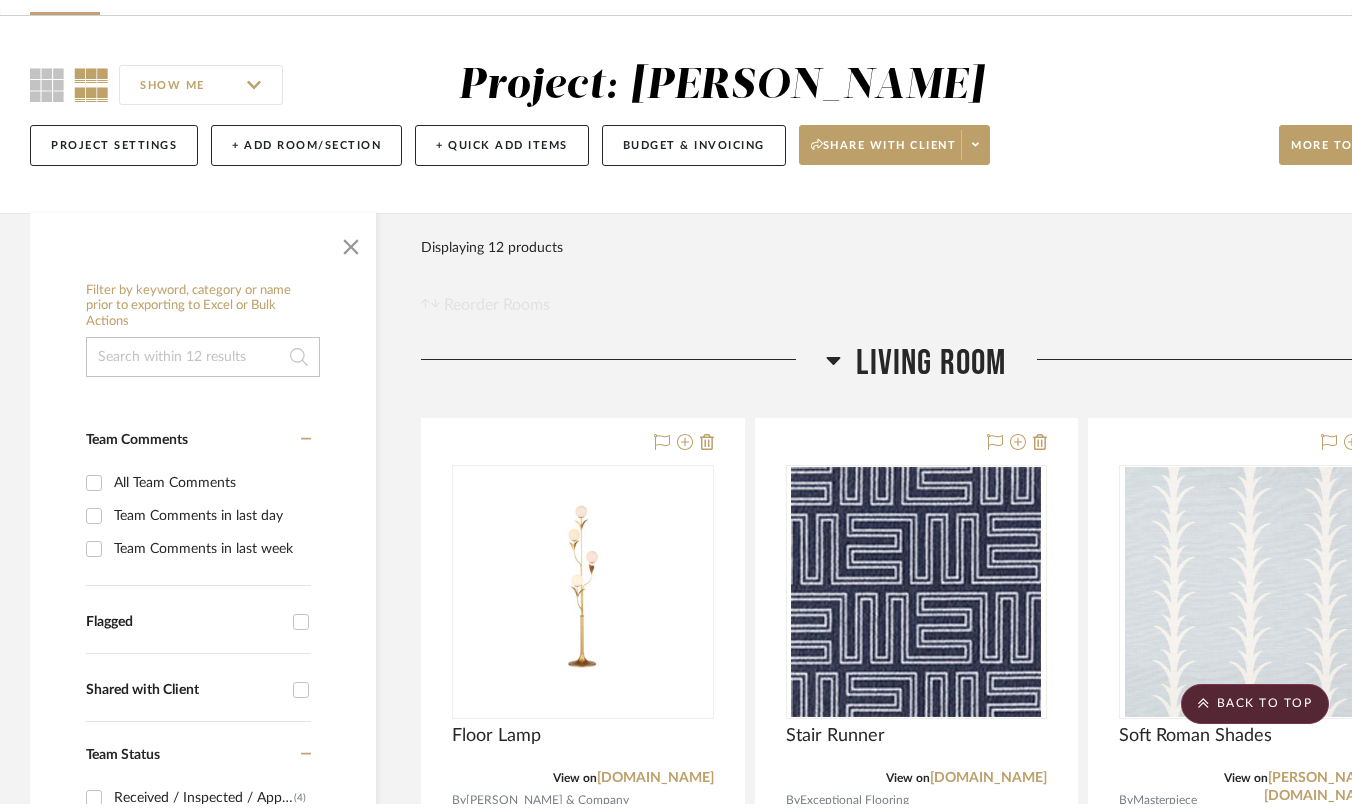 scroll, scrollTop: 0, scrollLeft: 0, axis: both 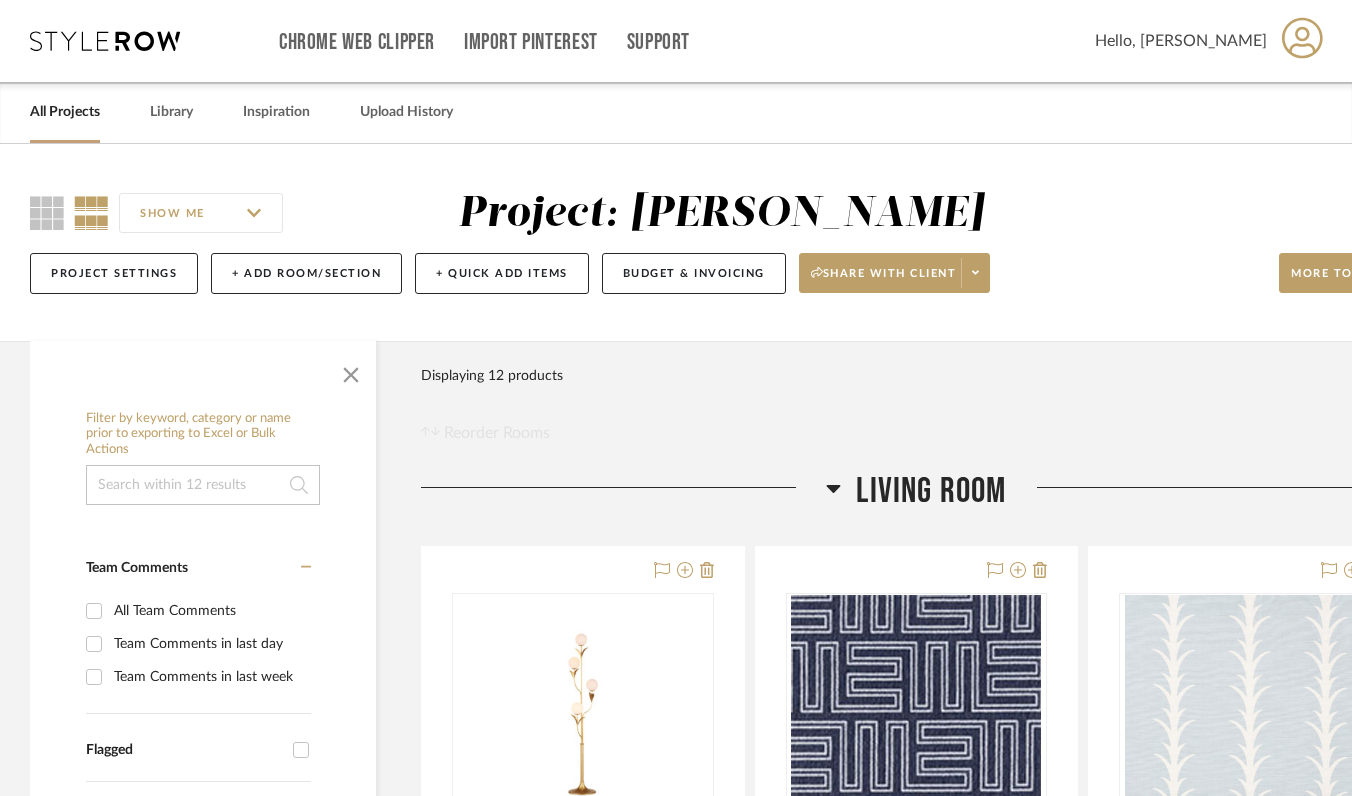 click on "All Projects" at bounding box center [65, 112] 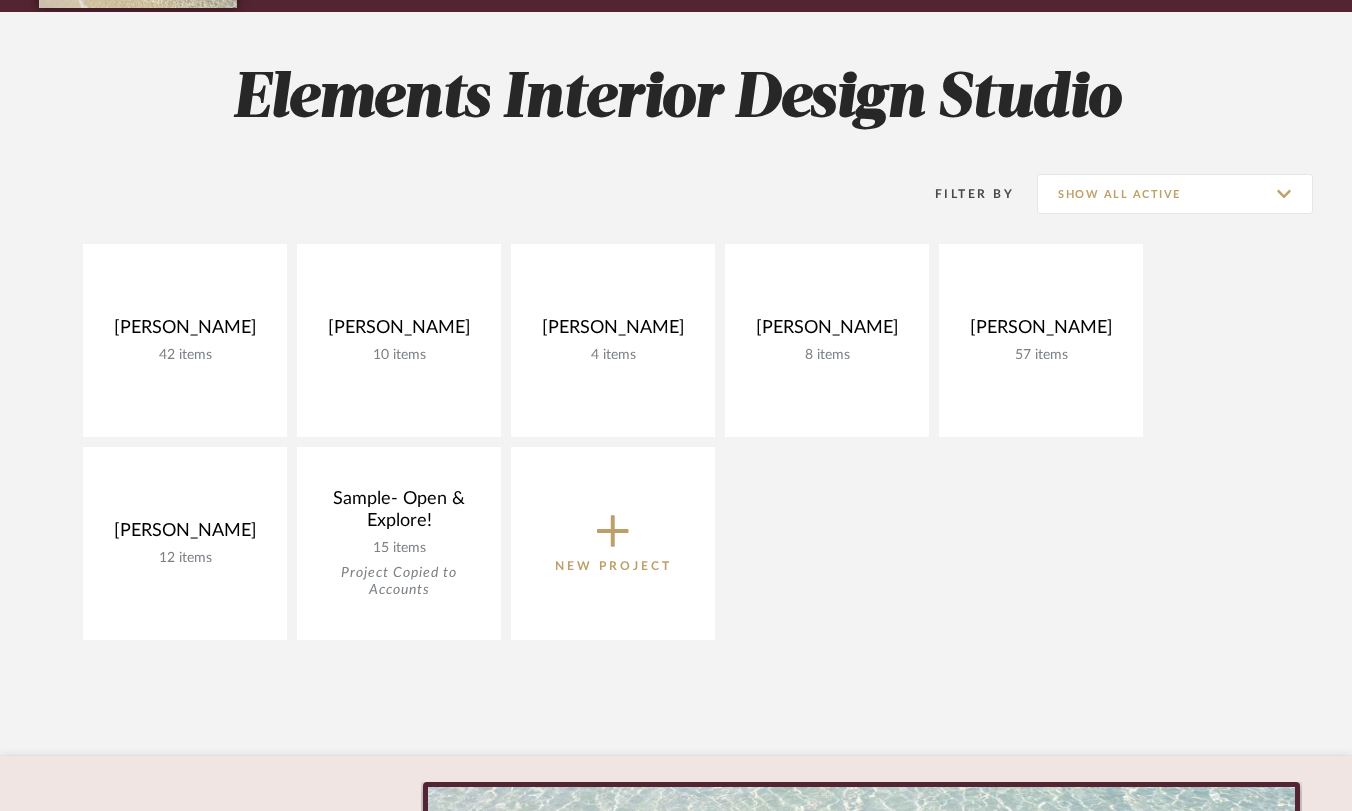 scroll, scrollTop: 345, scrollLeft: 0, axis: vertical 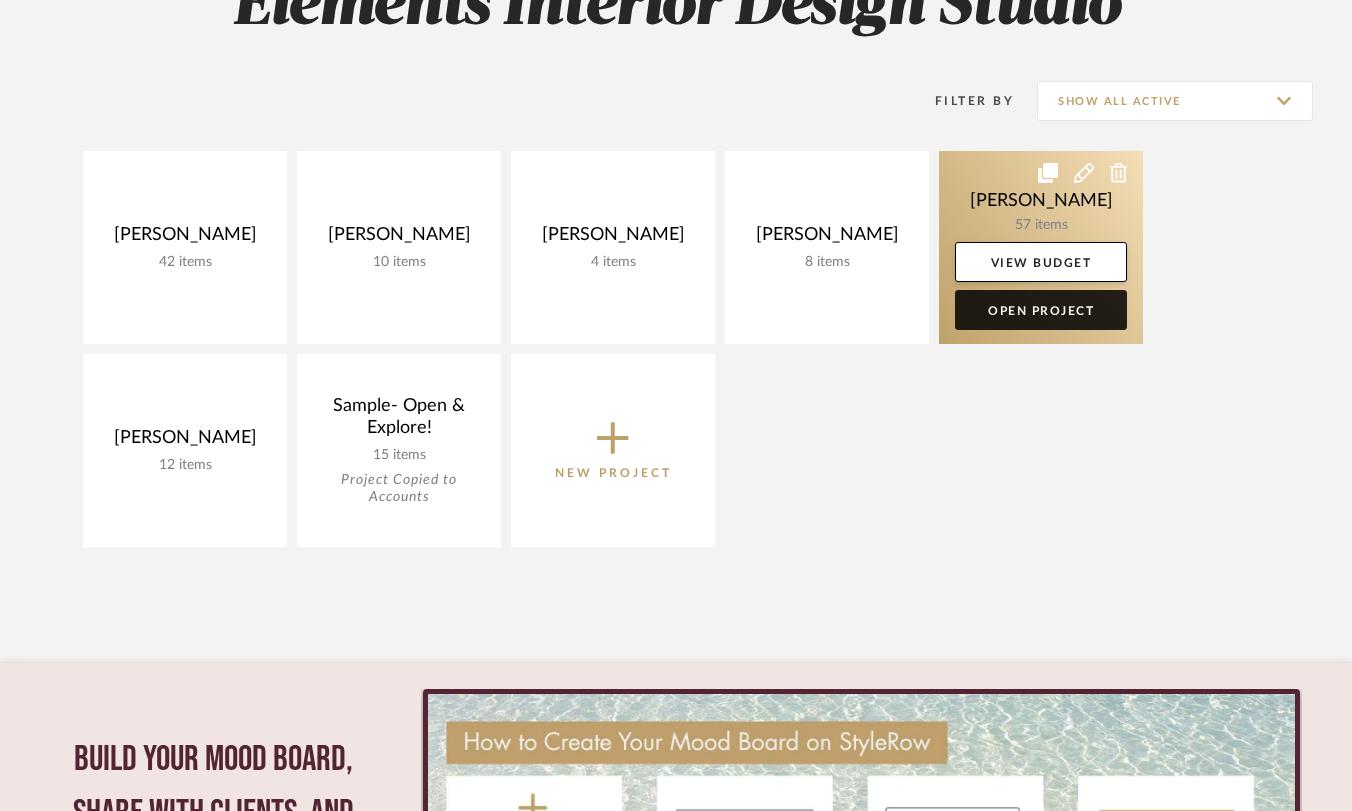 click on "Open Project" 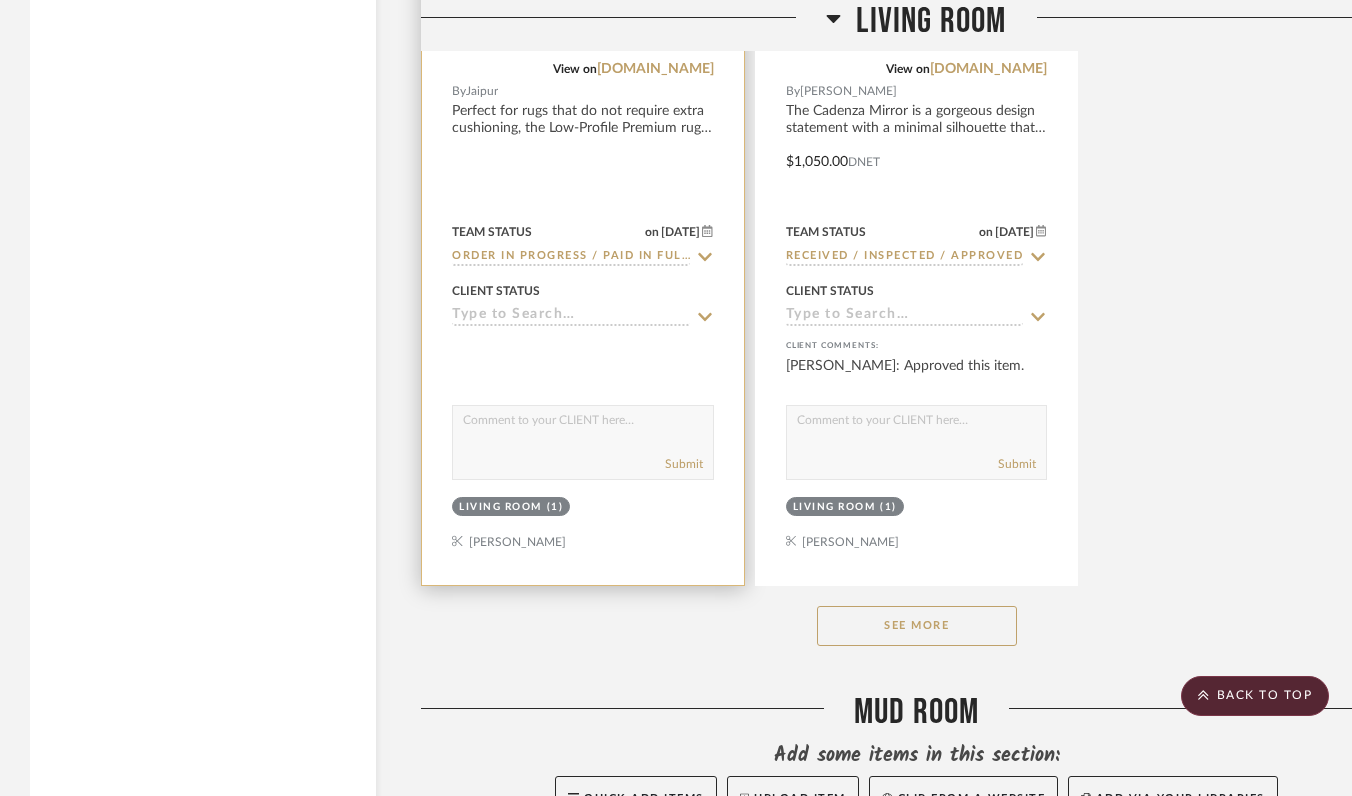scroll, scrollTop: 8283, scrollLeft: 0, axis: vertical 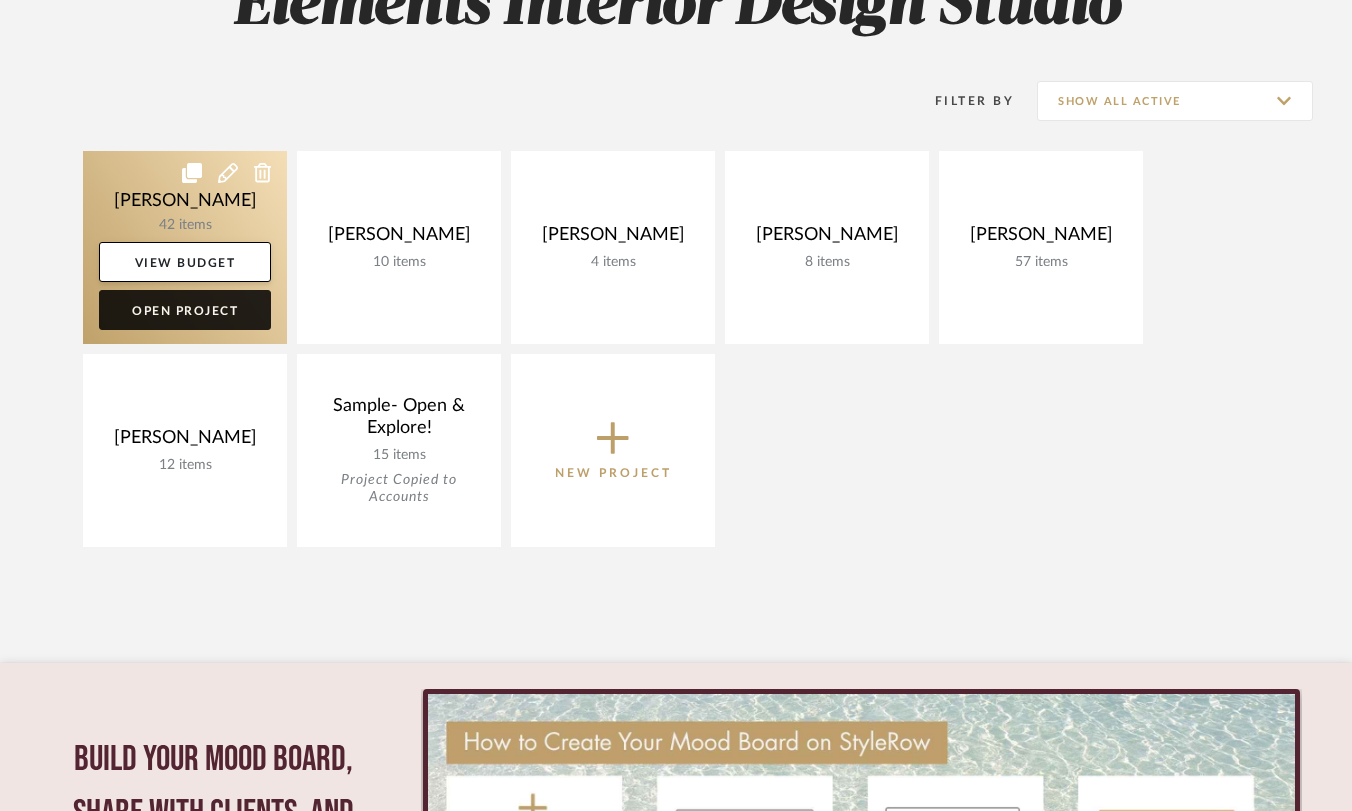 click on "Open Project" 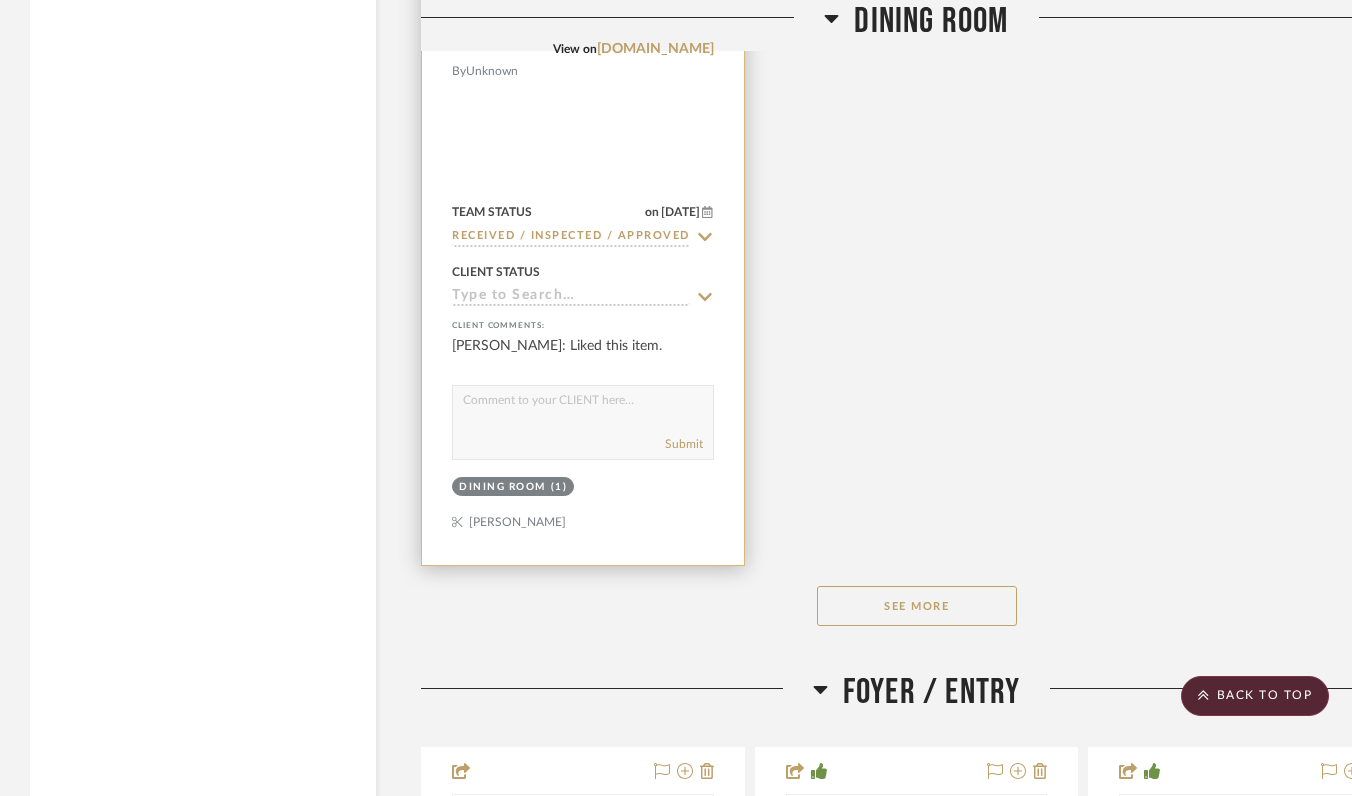 scroll, scrollTop: 8448, scrollLeft: 0, axis: vertical 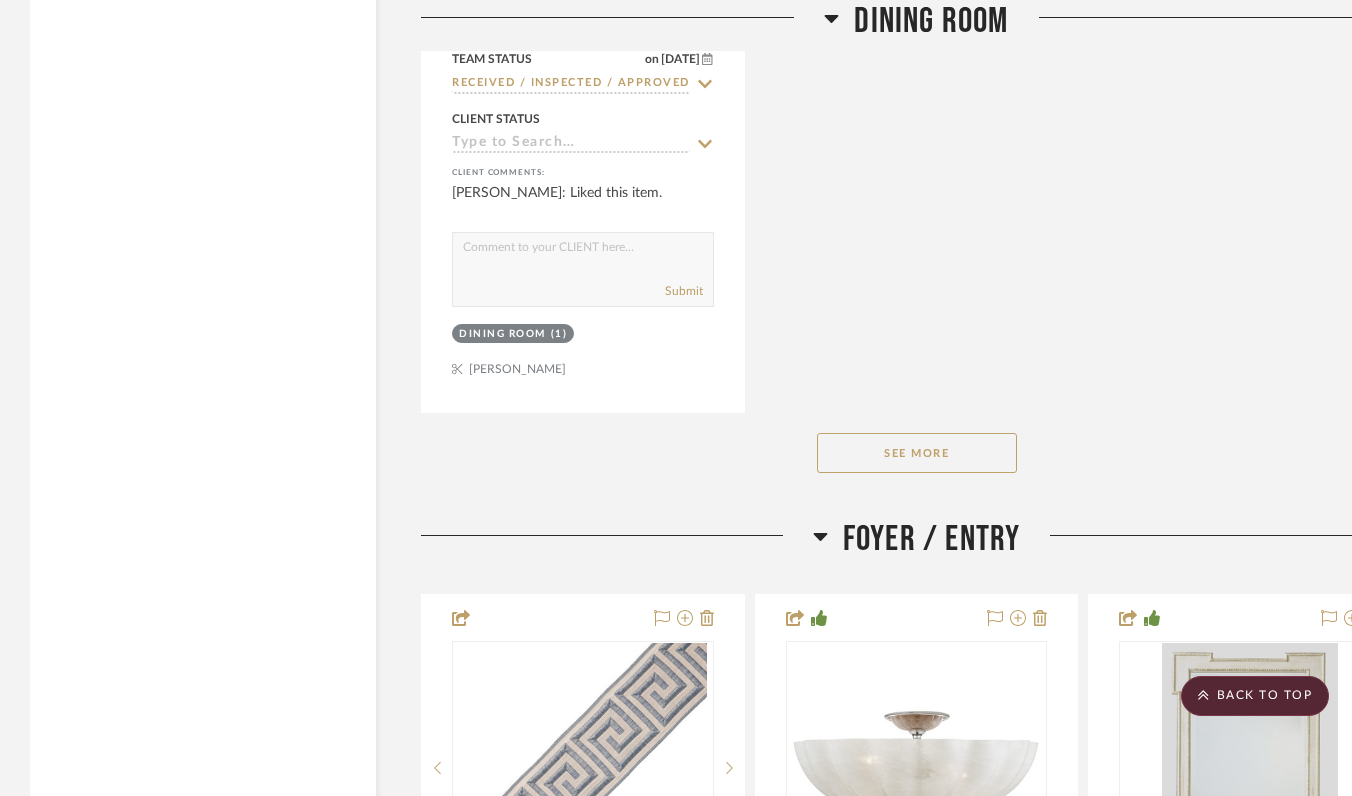 click on "See More" 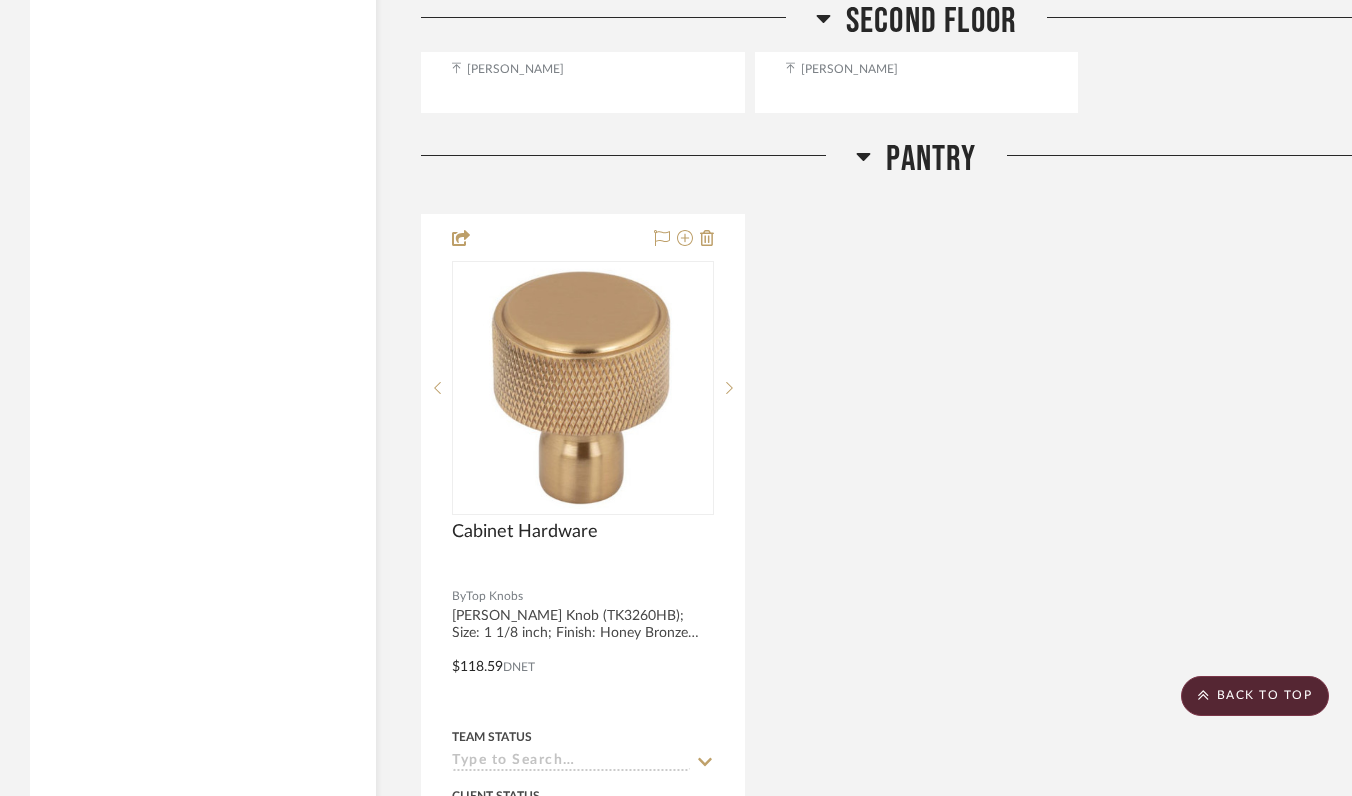 scroll, scrollTop: 13610, scrollLeft: 0, axis: vertical 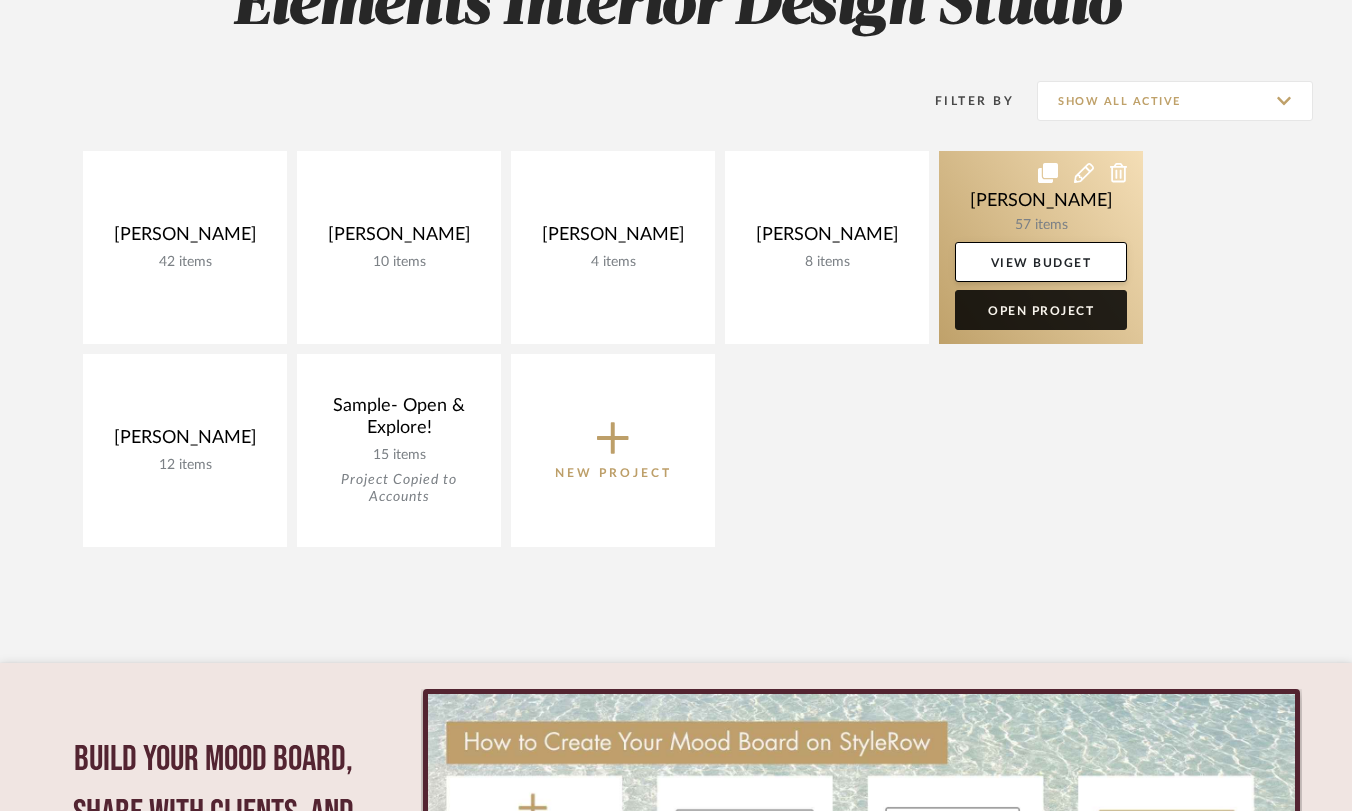 click on "Open Project" 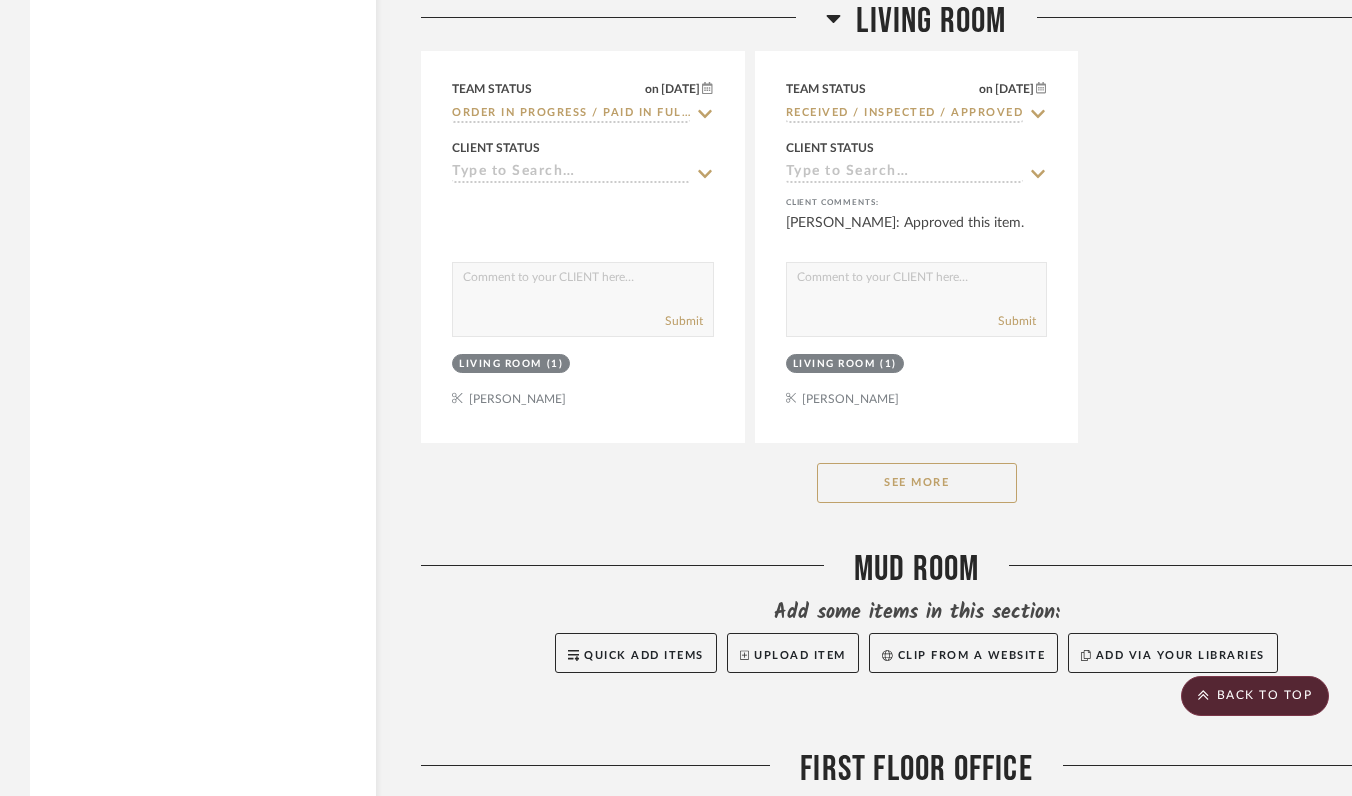scroll, scrollTop: 8462, scrollLeft: 0, axis: vertical 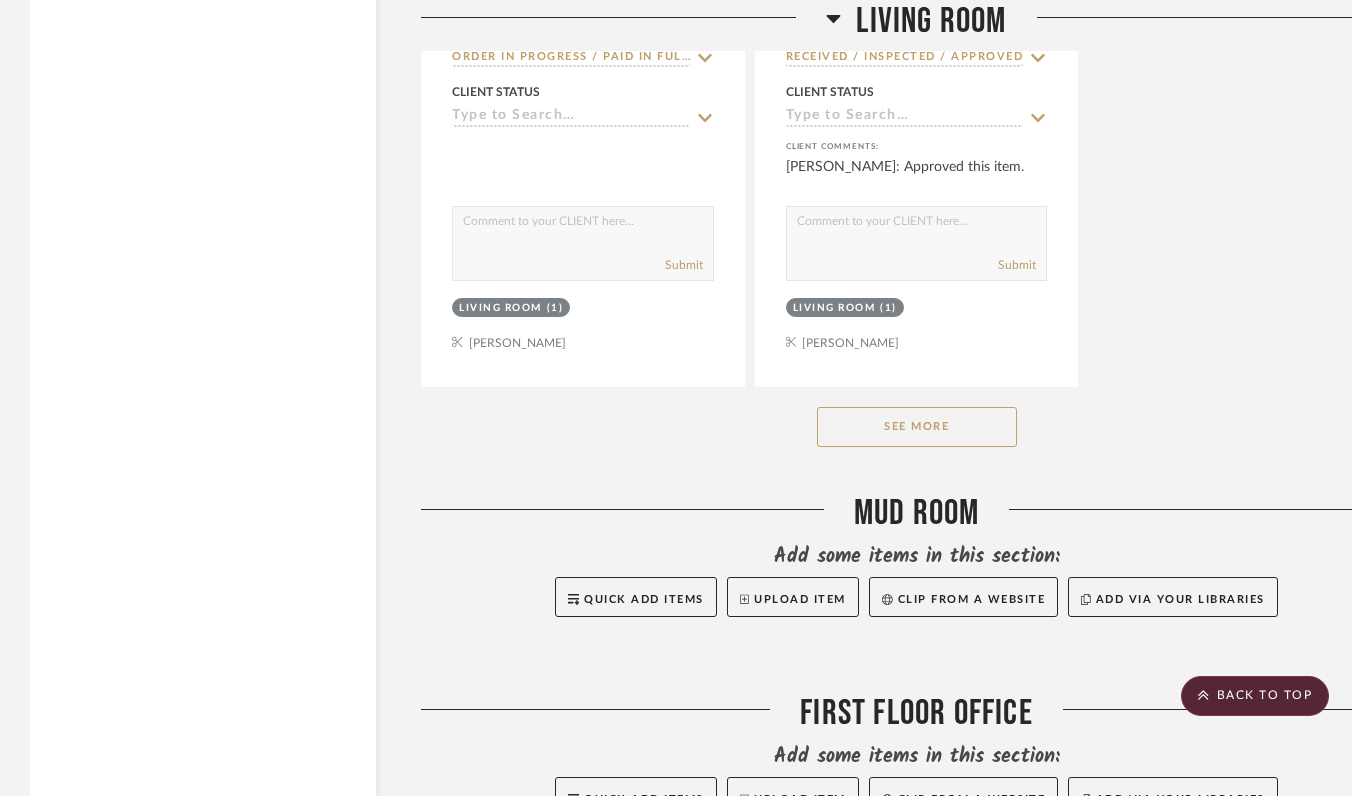 click on "See More" 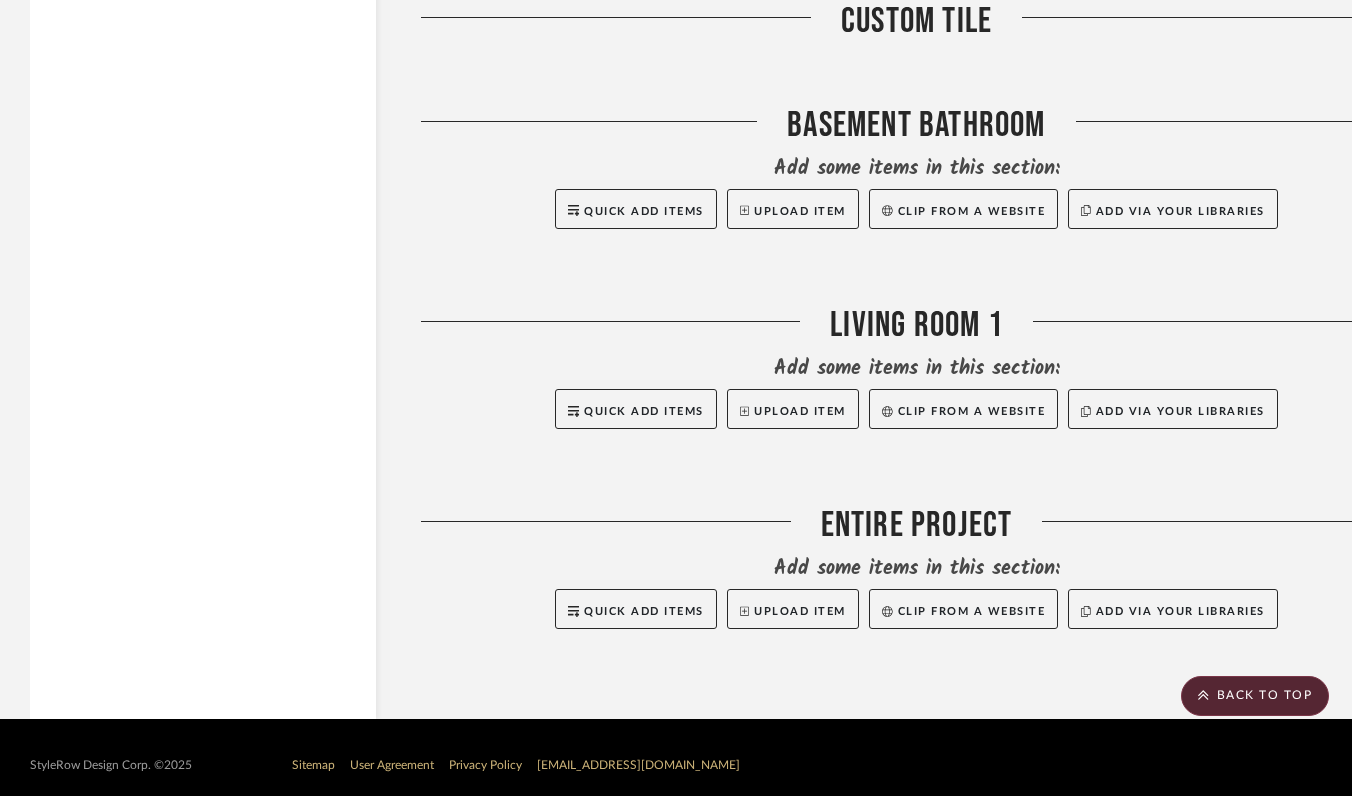 scroll, scrollTop: 15035, scrollLeft: 1, axis: both 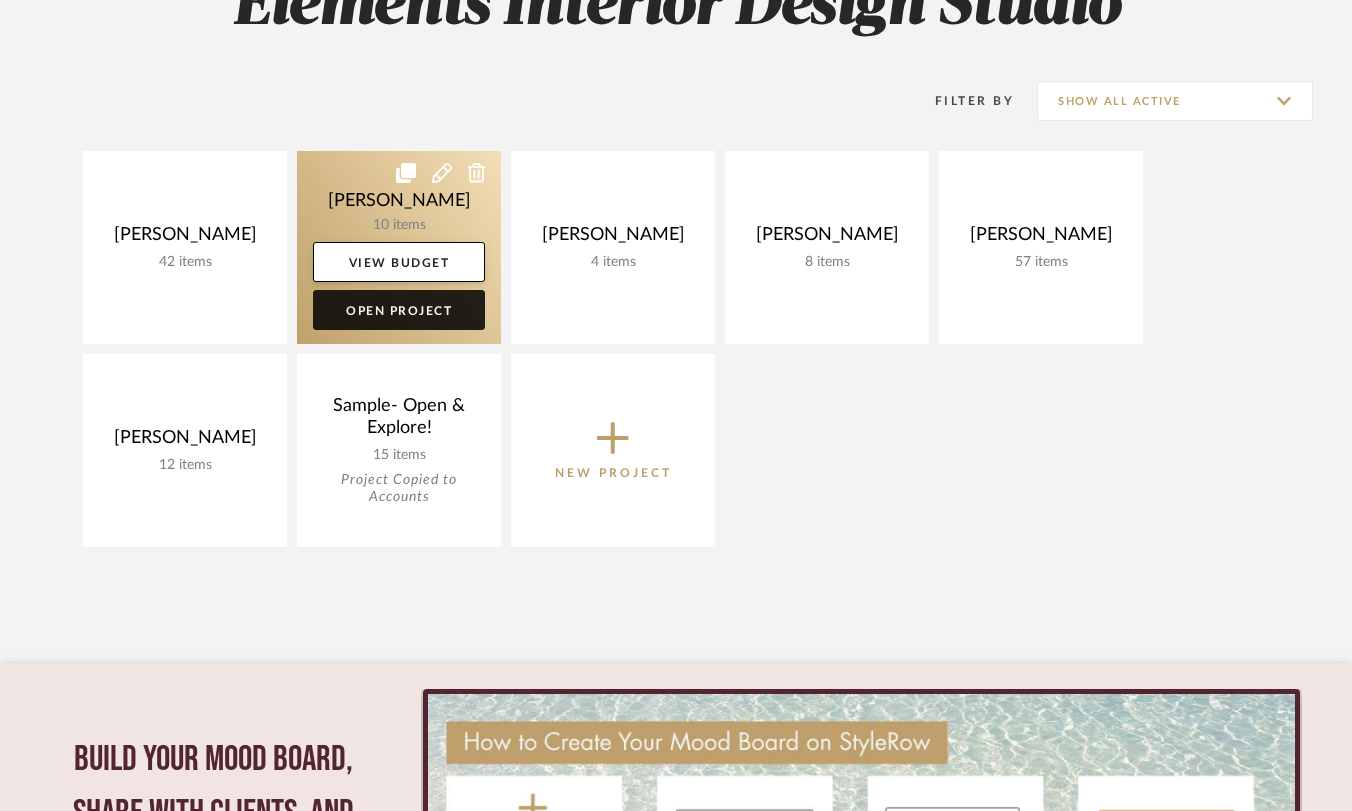 click on "Open Project" 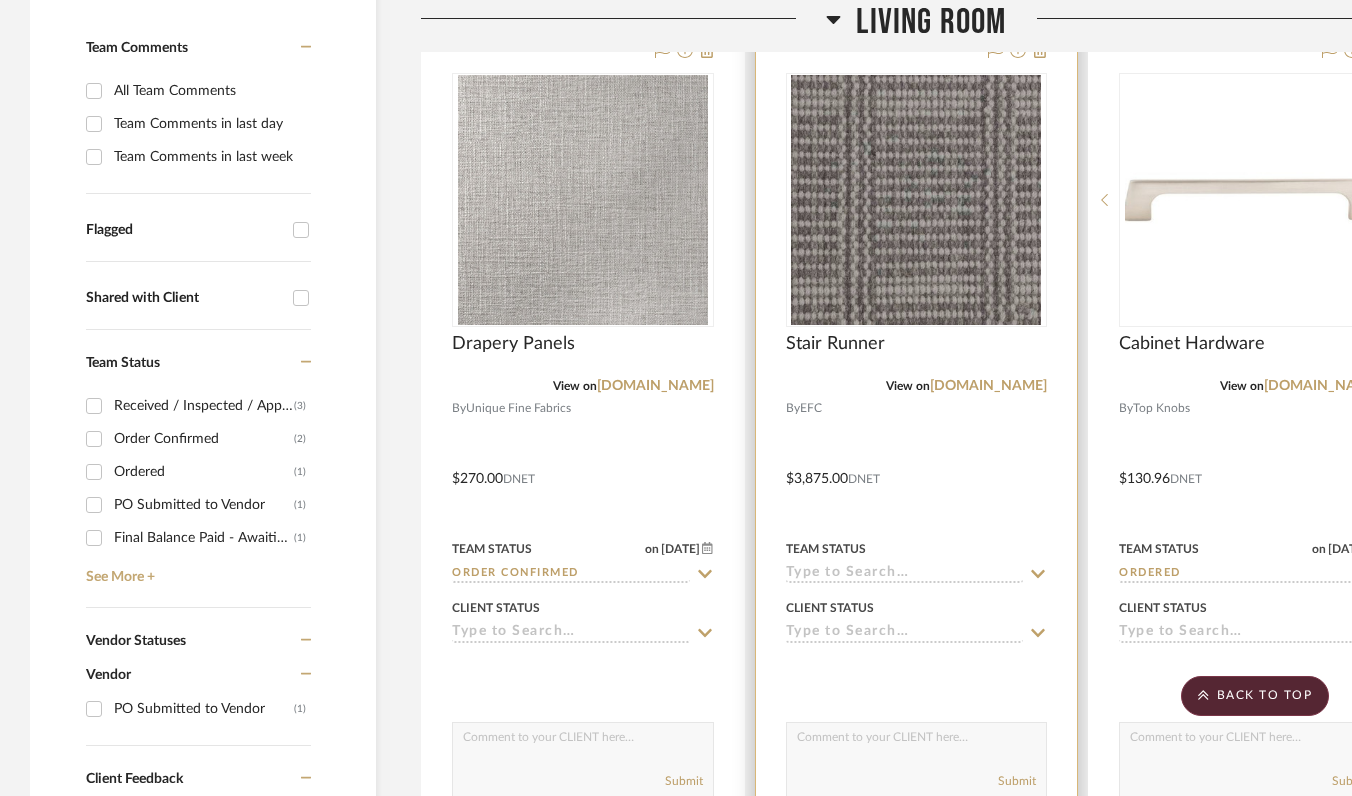 scroll, scrollTop: 519, scrollLeft: 0, axis: vertical 